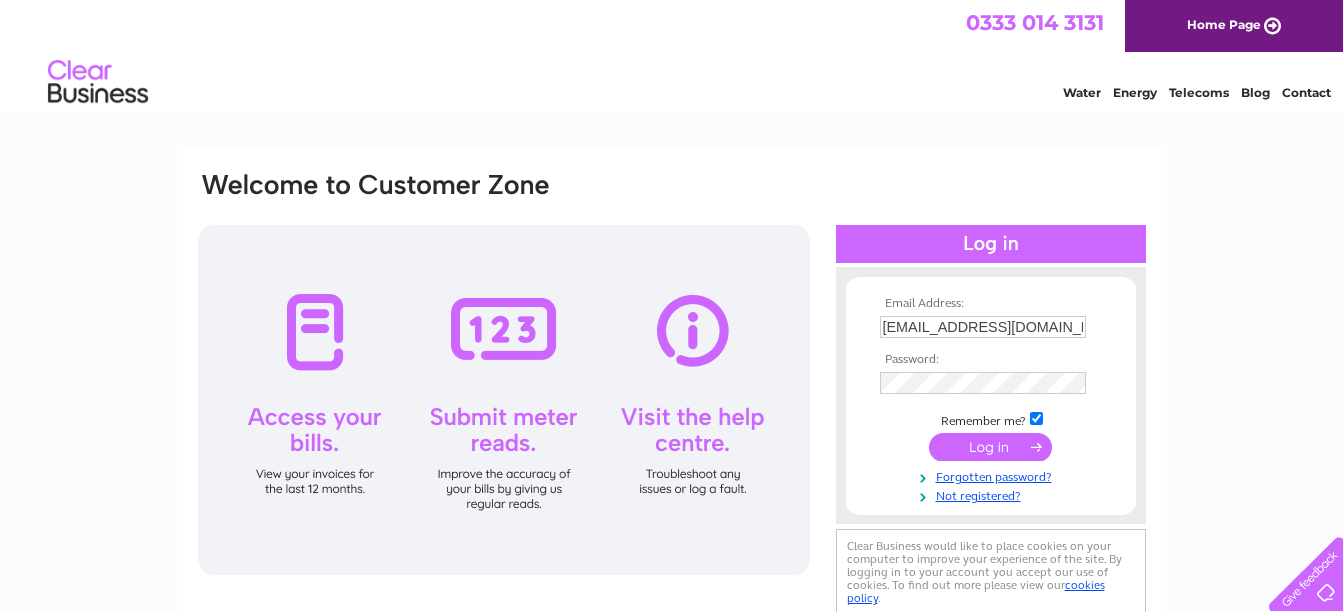 scroll, scrollTop: 0, scrollLeft: 0, axis: both 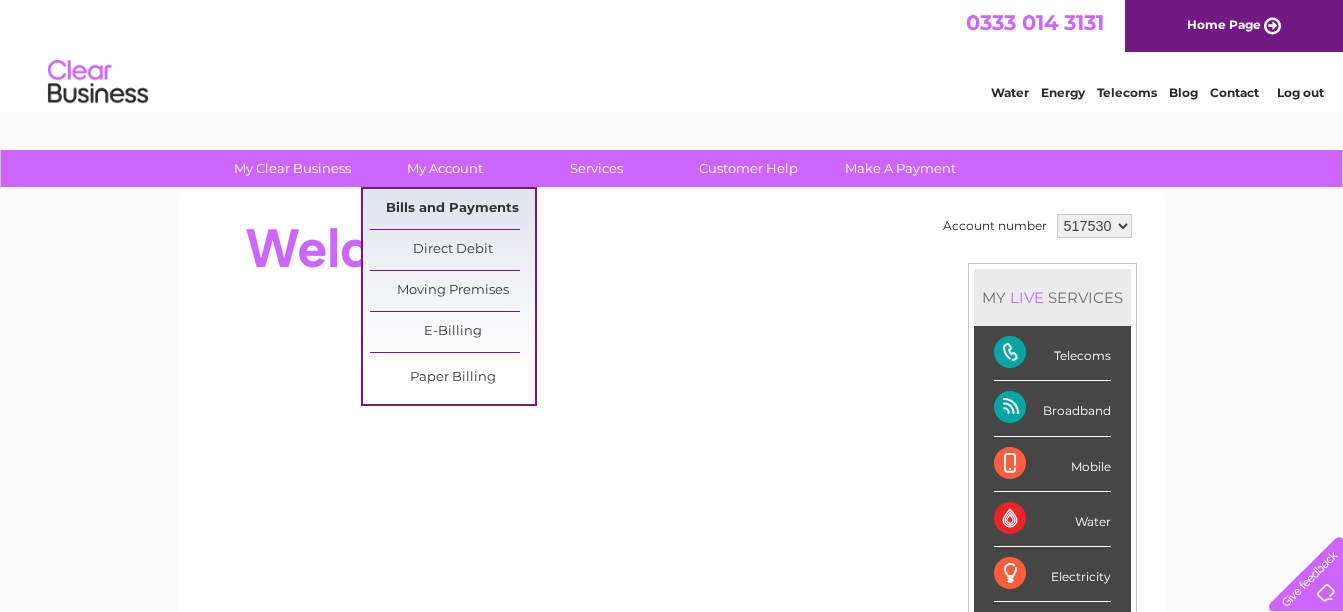 click on "Bills and Payments" at bounding box center [452, 209] 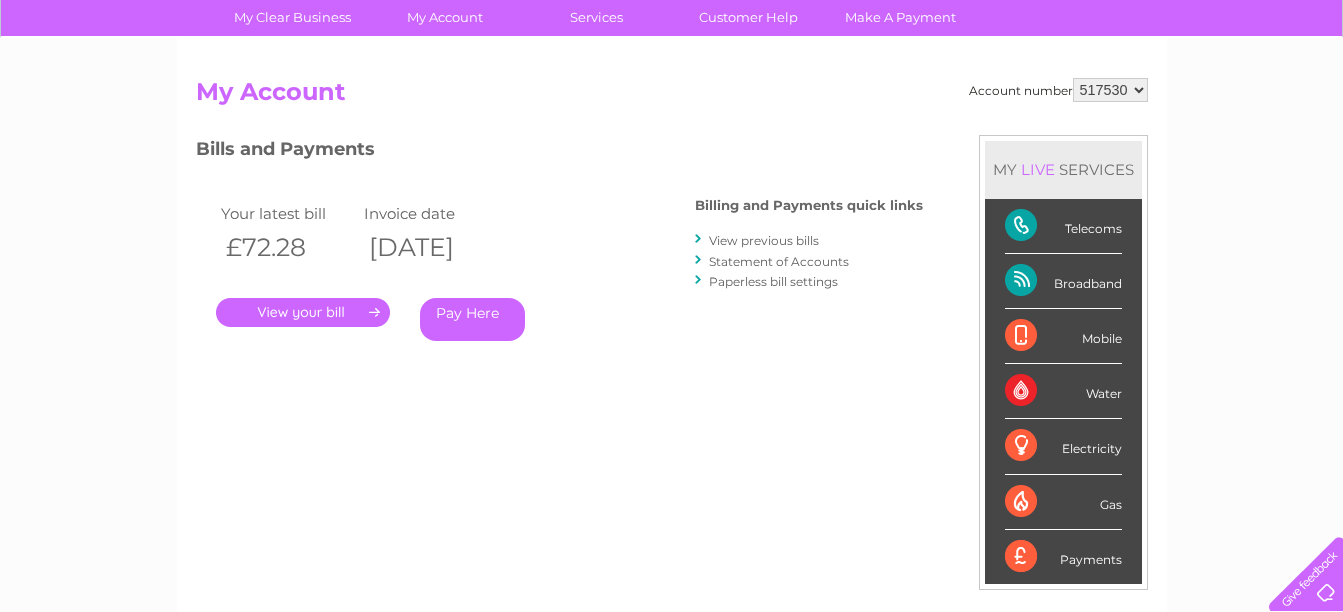 scroll, scrollTop: 200, scrollLeft: 0, axis: vertical 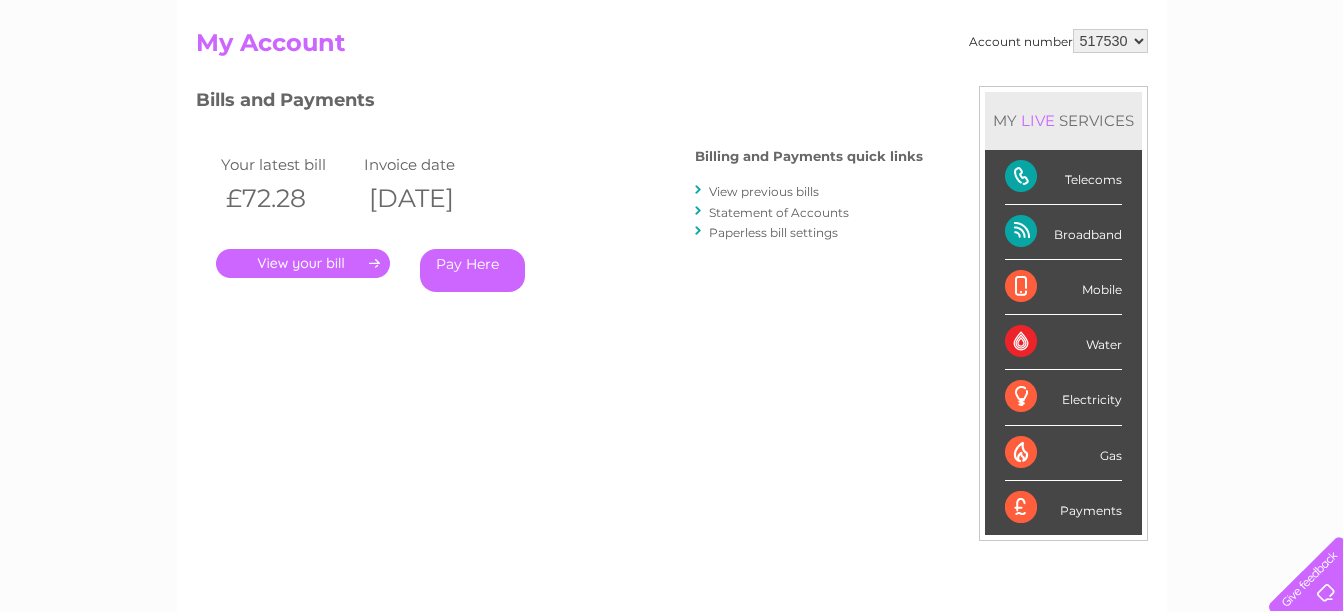 click on "." at bounding box center [303, 263] 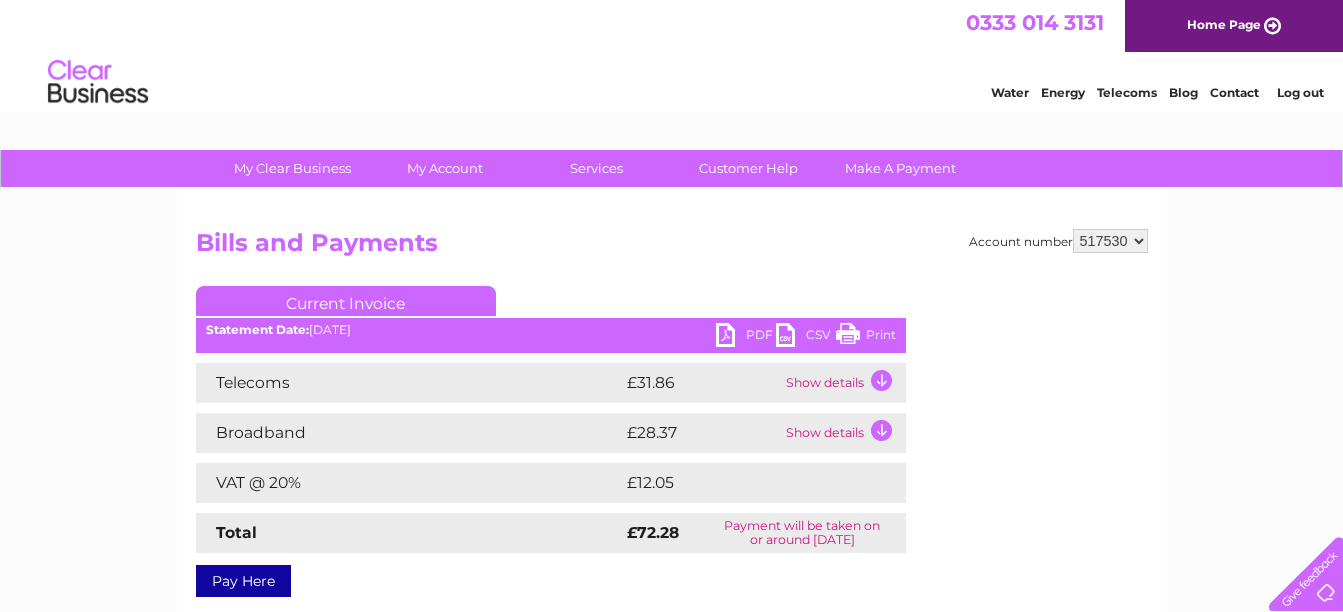 scroll, scrollTop: 0, scrollLeft: 0, axis: both 